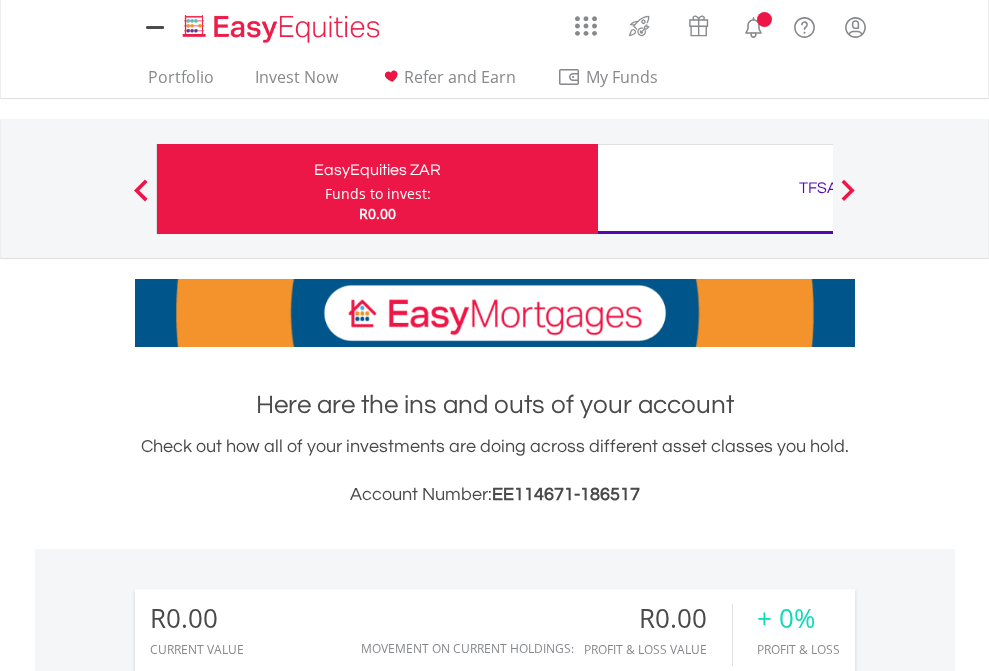 scroll, scrollTop: 0, scrollLeft: 0, axis: both 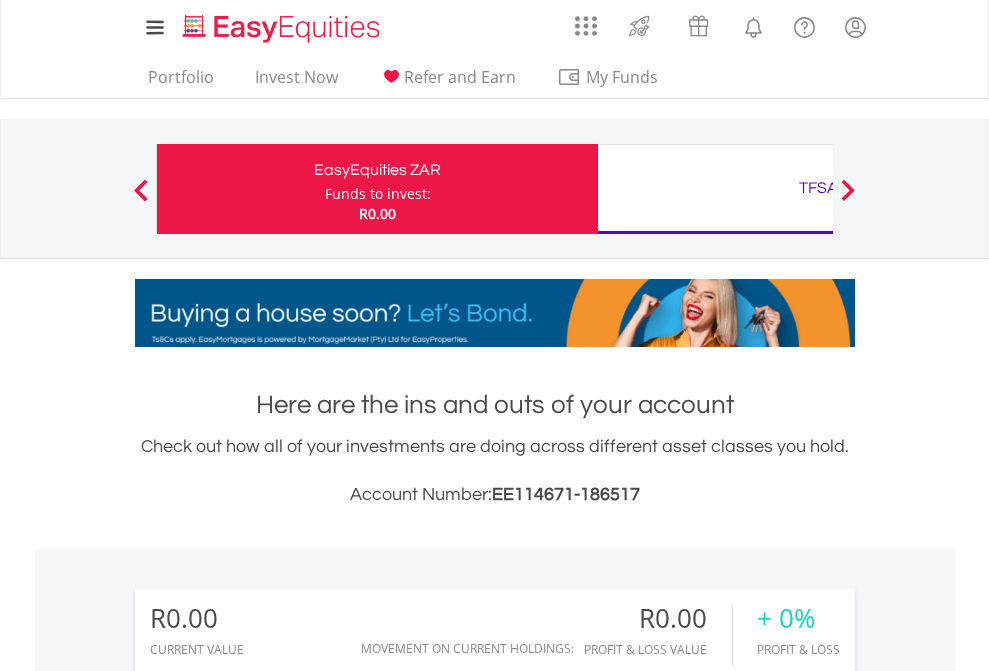 click on "Funds to invest:" at bounding box center [378, 194] 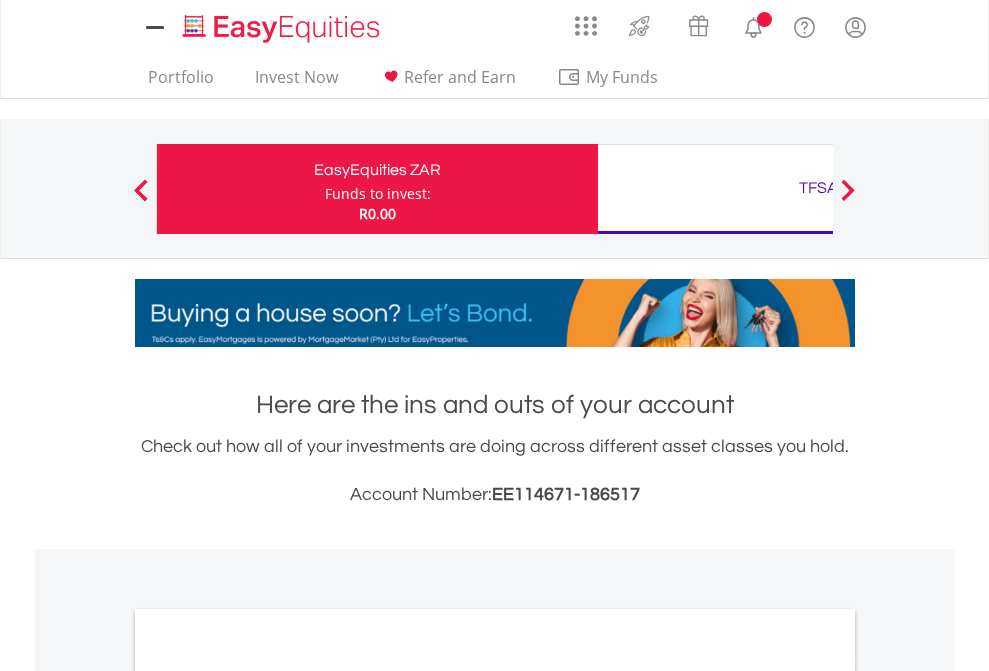 scroll, scrollTop: 0, scrollLeft: 0, axis: both 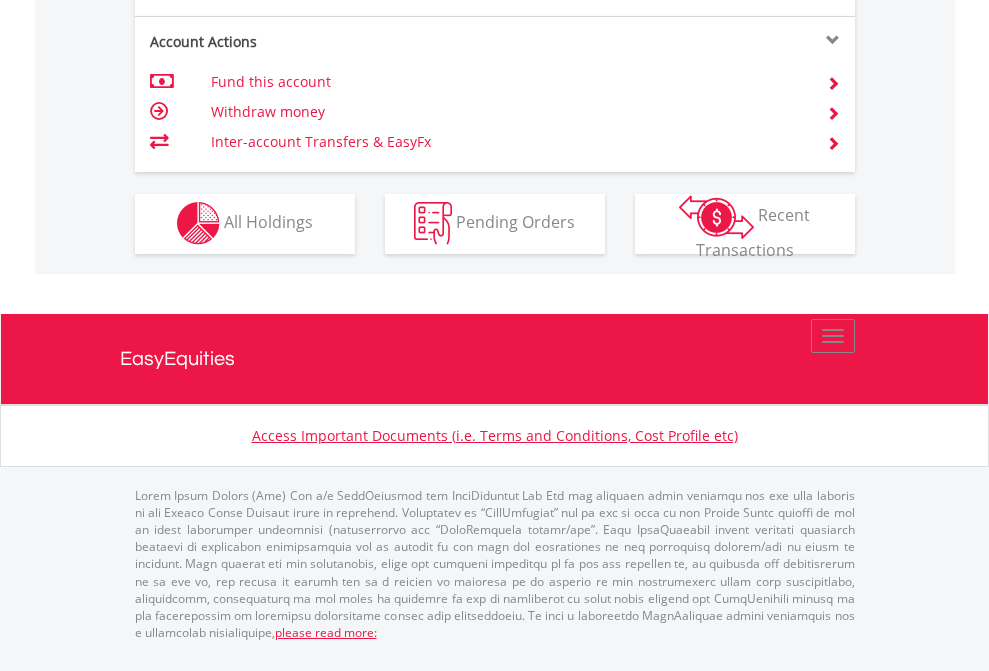 click on "Investment types" at bounding box center [706, -353] 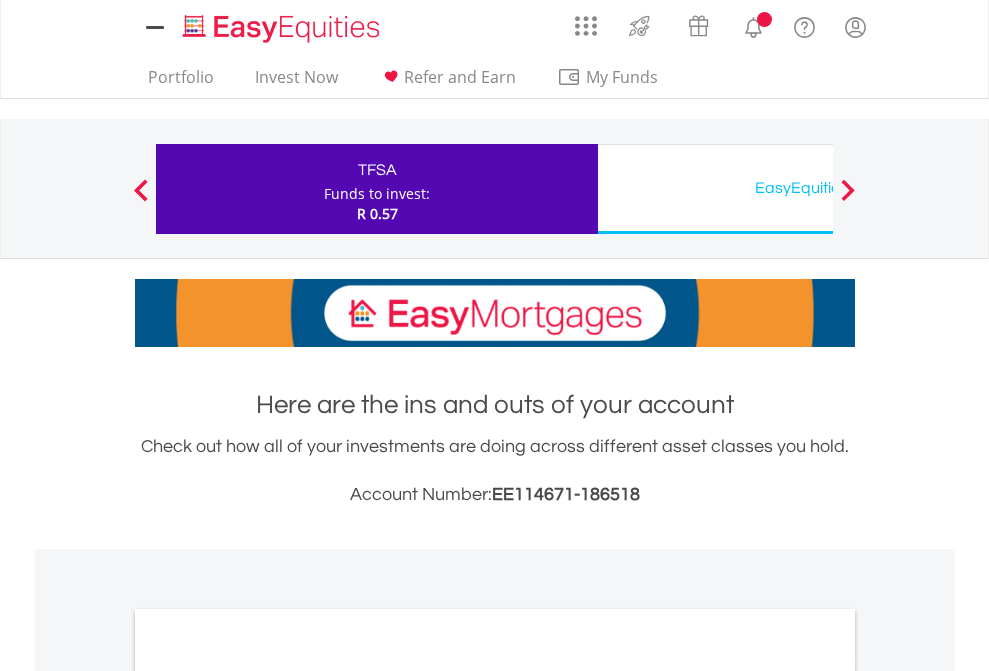 scroll, scrollTop: 0, scrollLeft: 0, axis: both 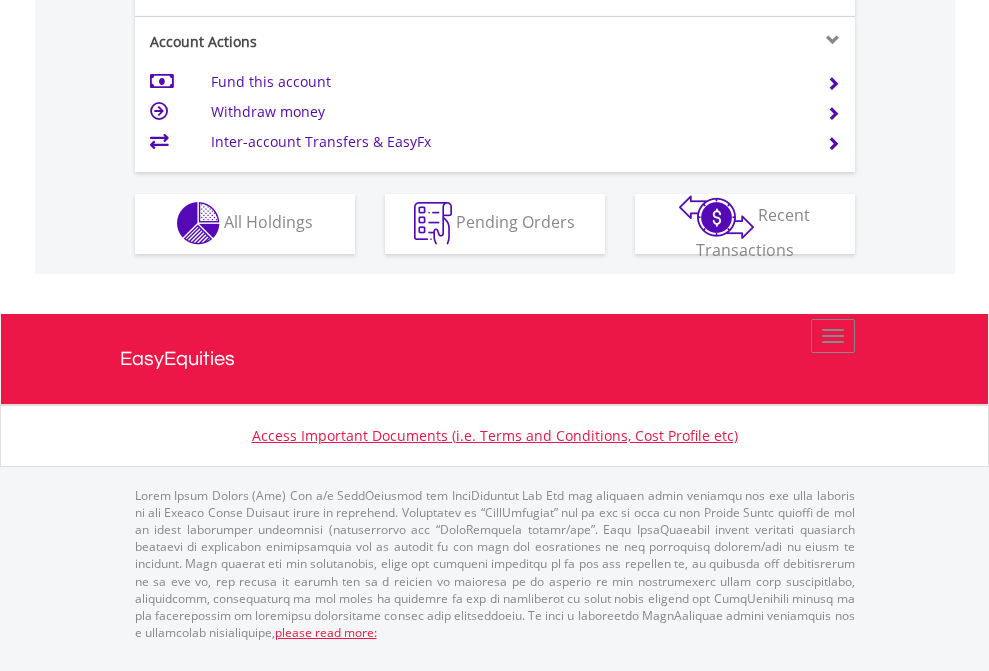 click on "Investment types" at bounding box center [706, -353] 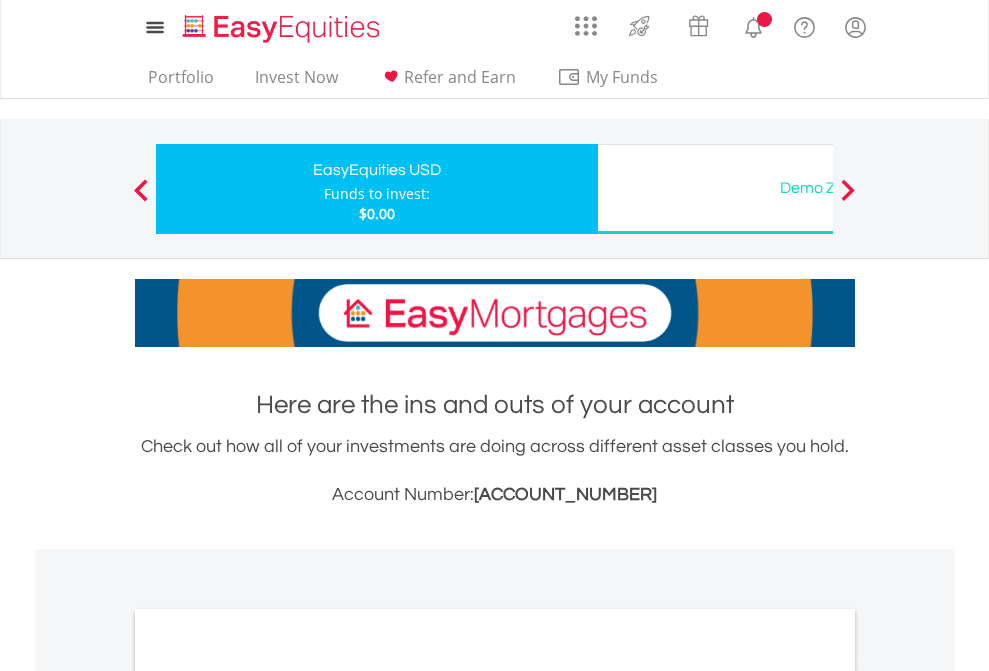 scroll, scrollTop: 0, scrollLeft: 0, axis: both 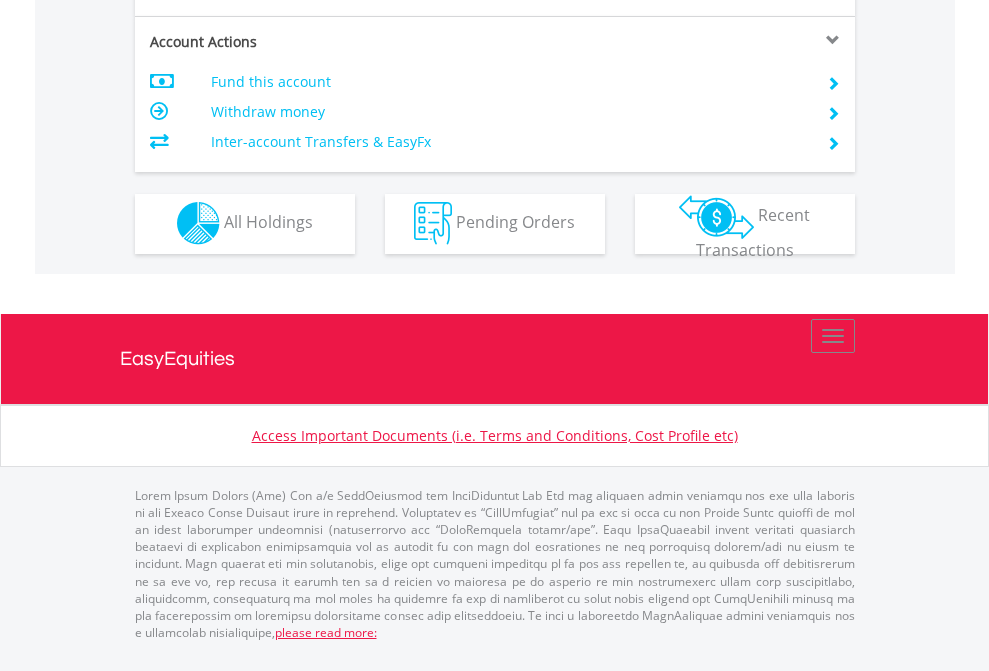 click on "Investment types" at bounding box center (706, -353) 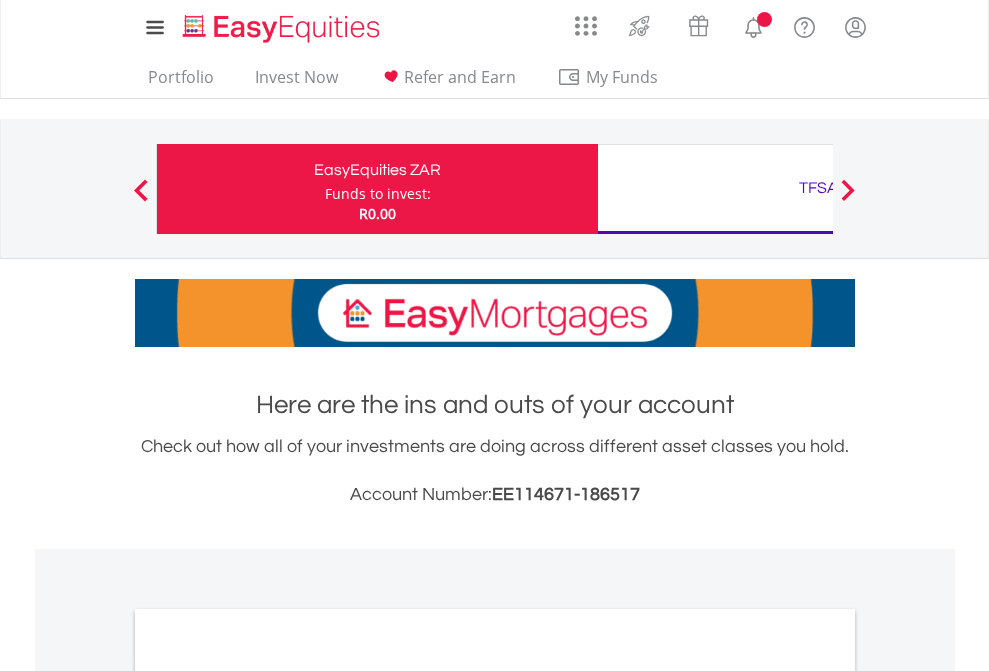 scroll, scrollTop: 1202, scrollLeft: 0, axis: vertical 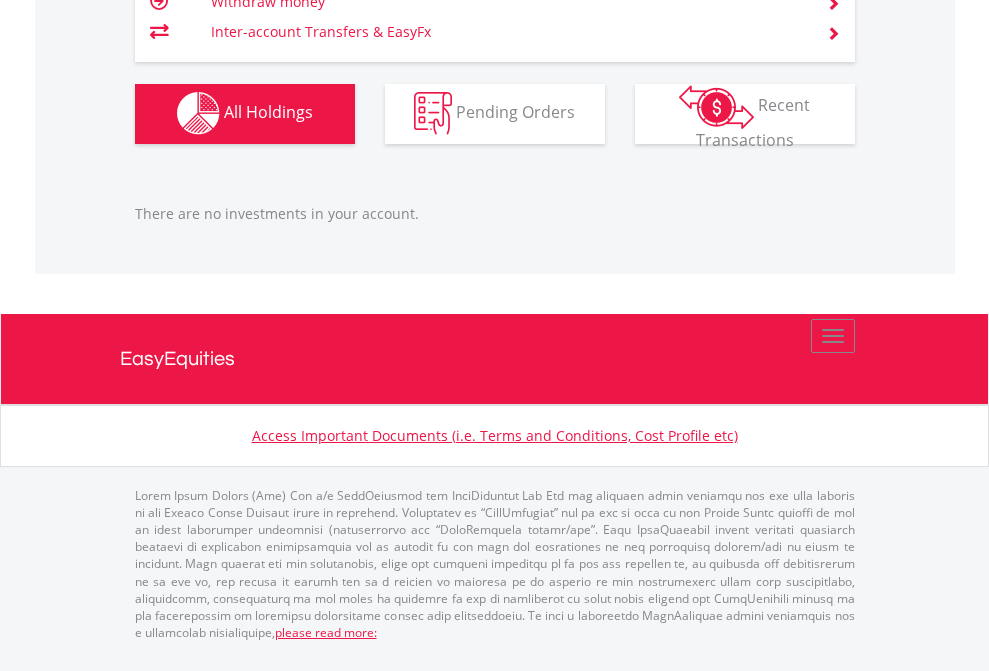 click on "TFSA" at bounding box center [818, -1142] 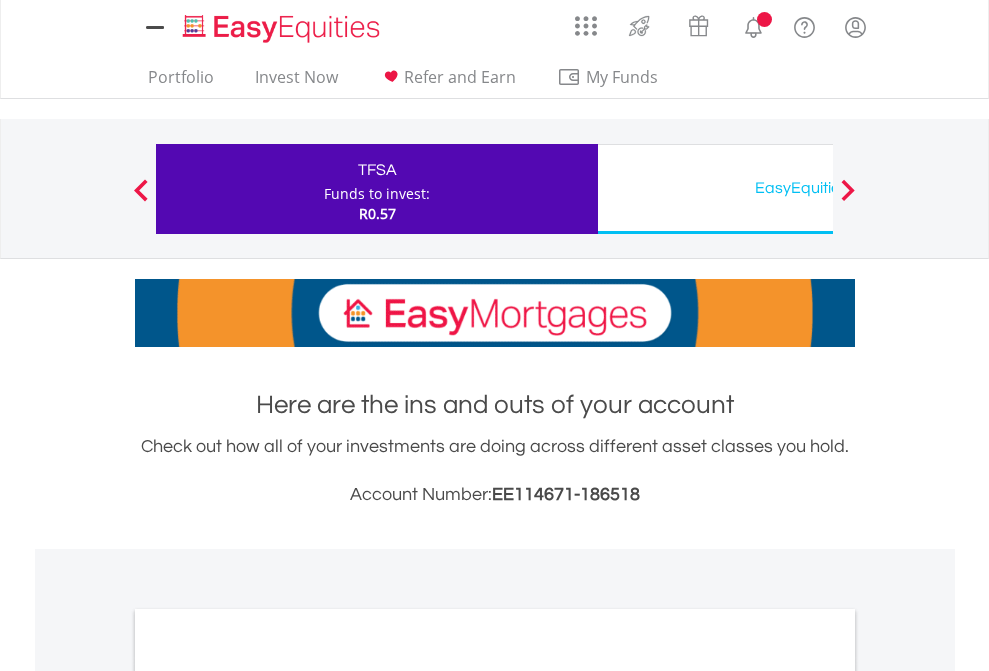 scroll, scrollTop: 0, scrollLeft: 0, axis: both 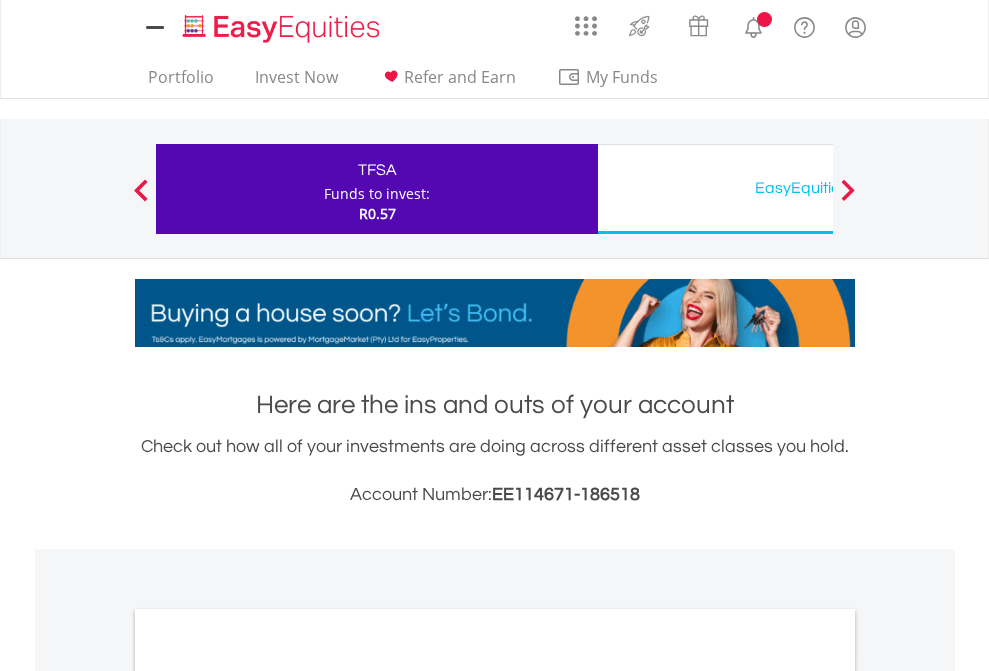 click on "All Holdings" at bounding box center (268, 1096) 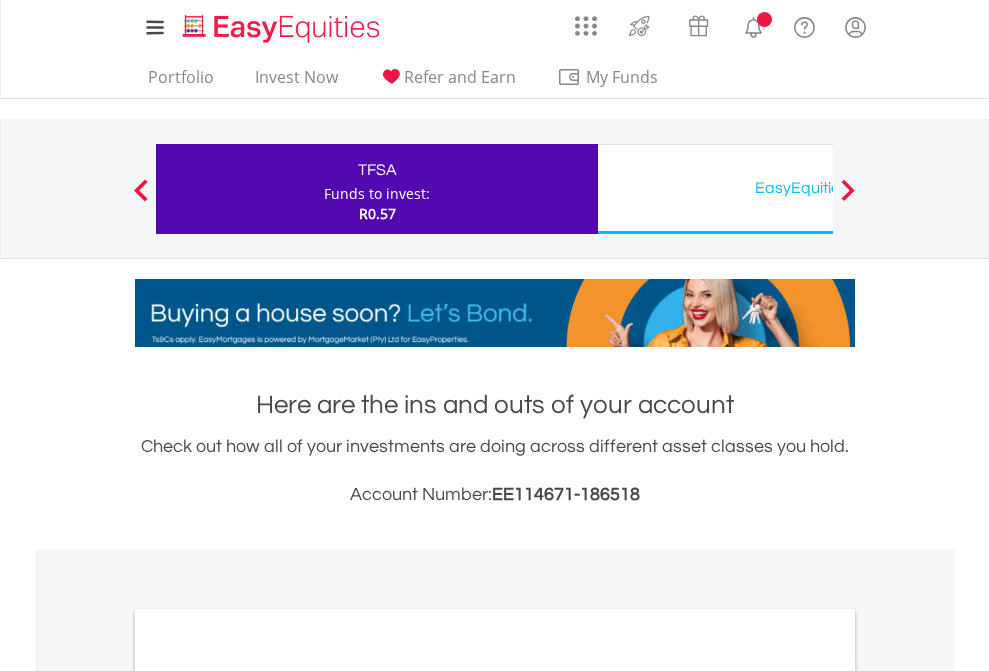 scroll, scrollTop: 1202, scrollLeft: 0, axis: vertical 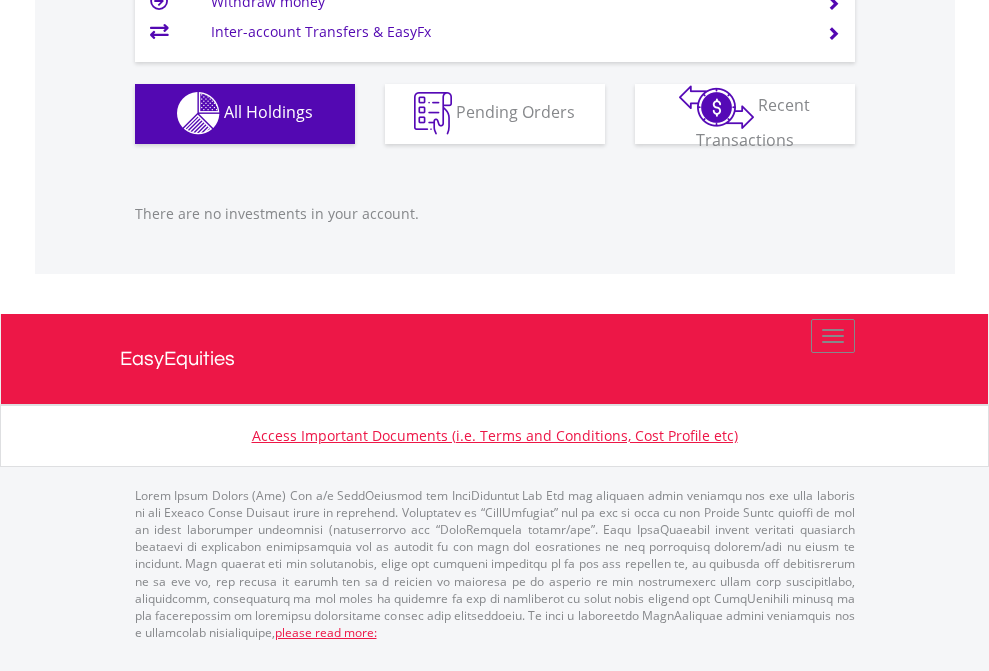 click on "EasyEquities USD" at bounding box center (818, -1142) 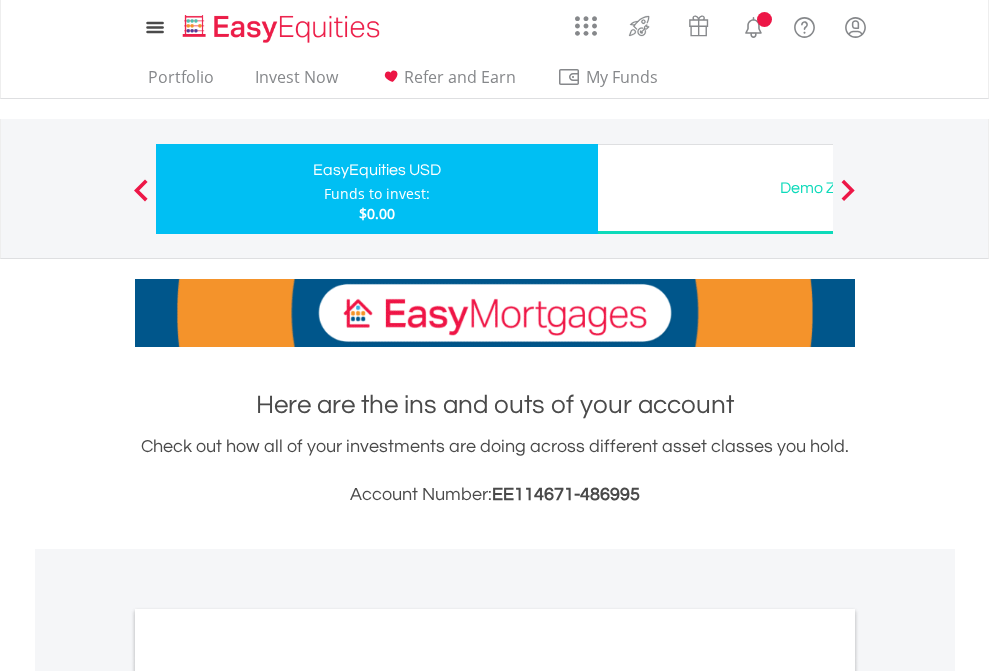 scroll, scrollTop: 0, scrollLeft: 0, axis: both 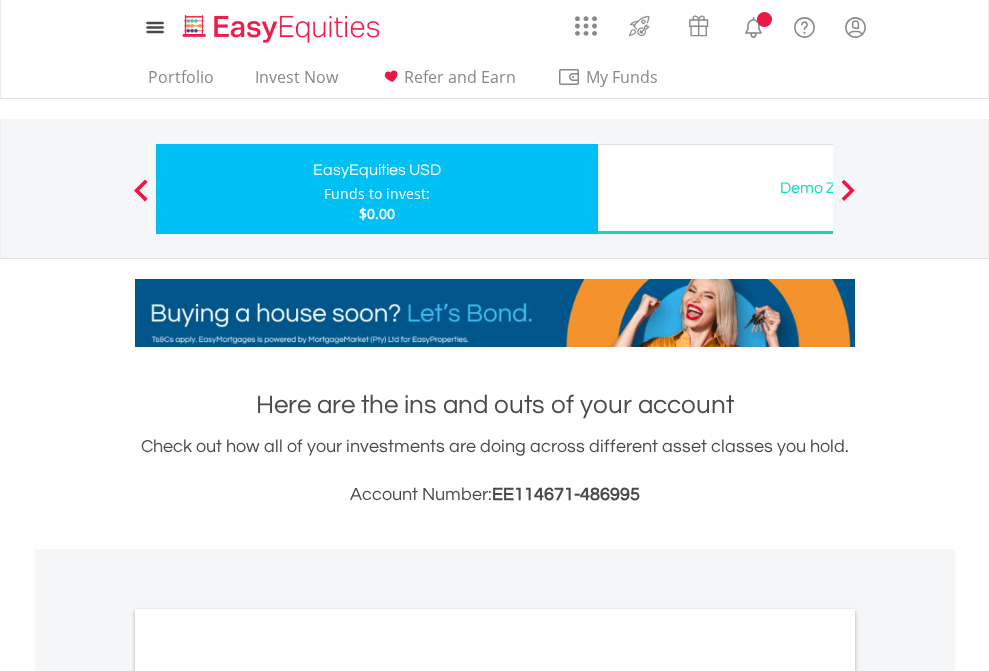 click on "All Holdings" at bounding box center [268, 1096] 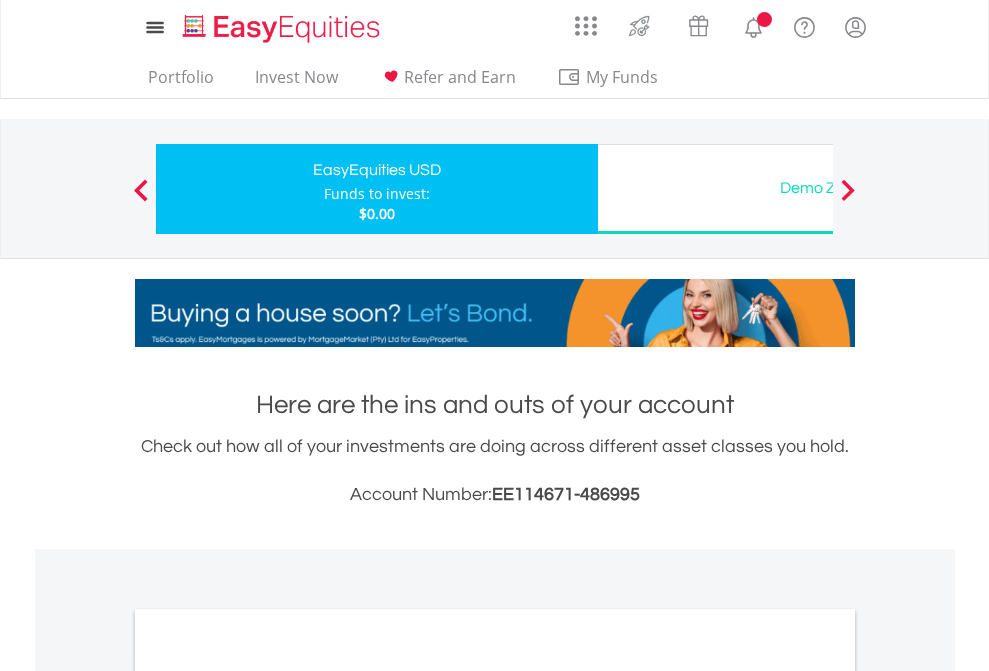 scroll, scrollTop: 1486, scrollLeft: 0, axis: vertical 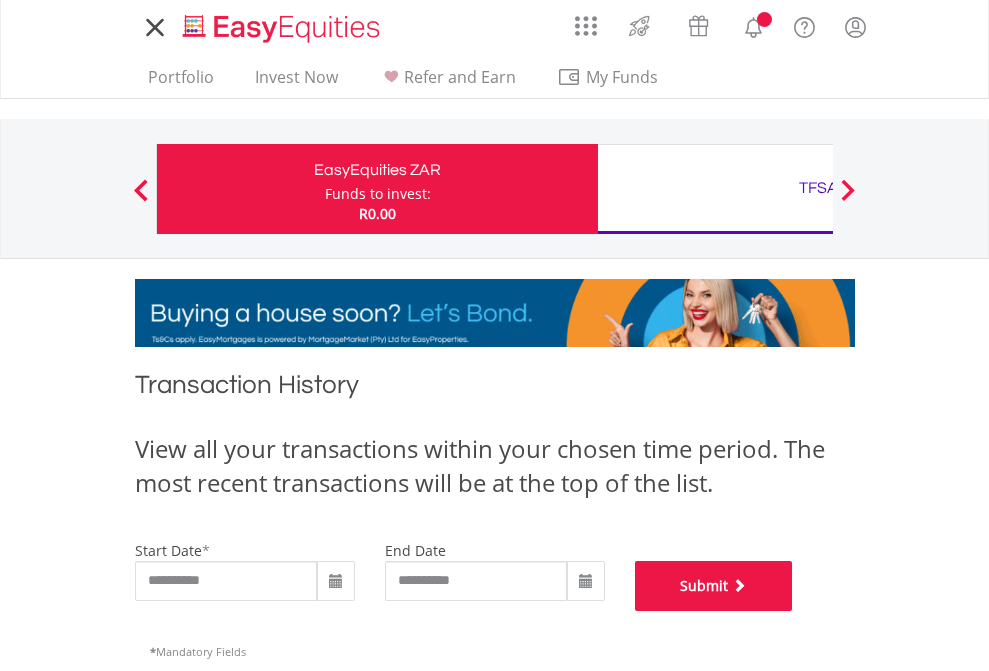 click on "Submit" at bounding box center (714, 586) 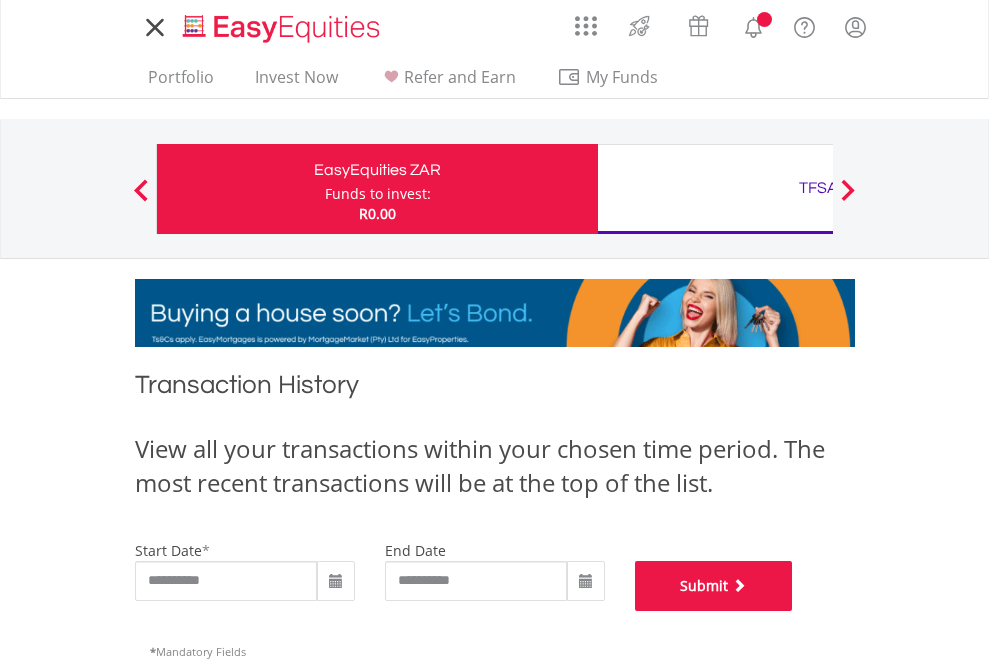 scroll, scrollTop: 811, scrollLeft: 0, axis: vertical 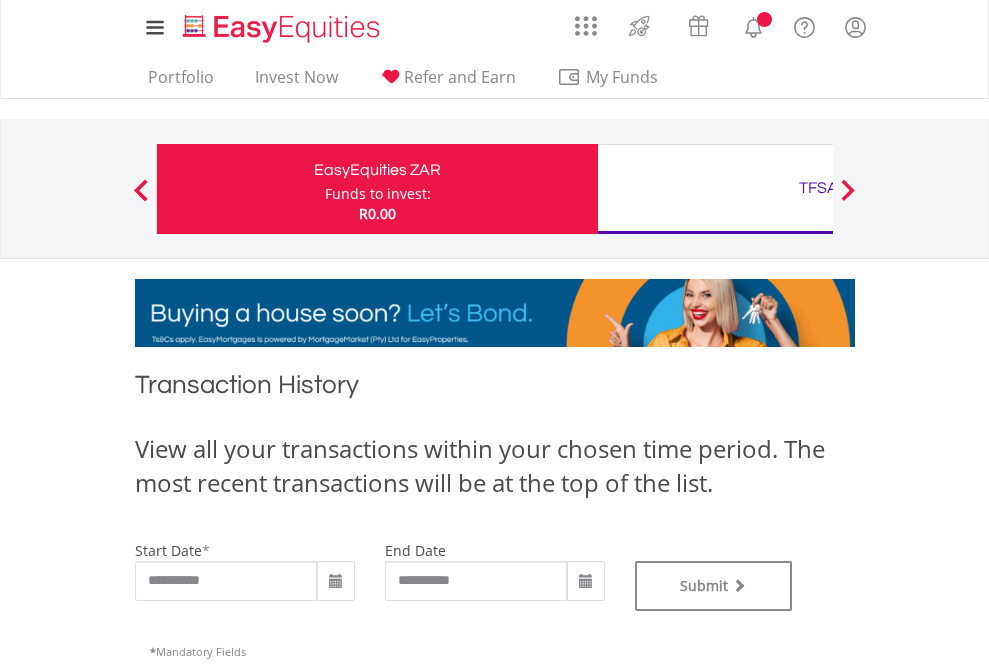 click on "TFSA" at bounding box center (818, 188) 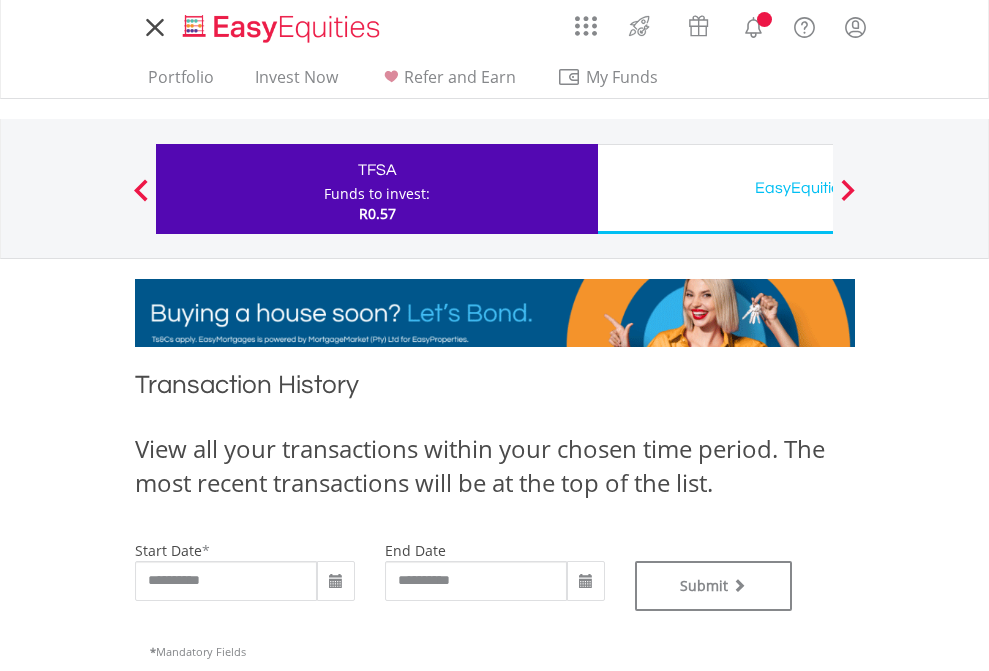 scroll, scrollTop: 0, scrollLeft: 0, axis: both 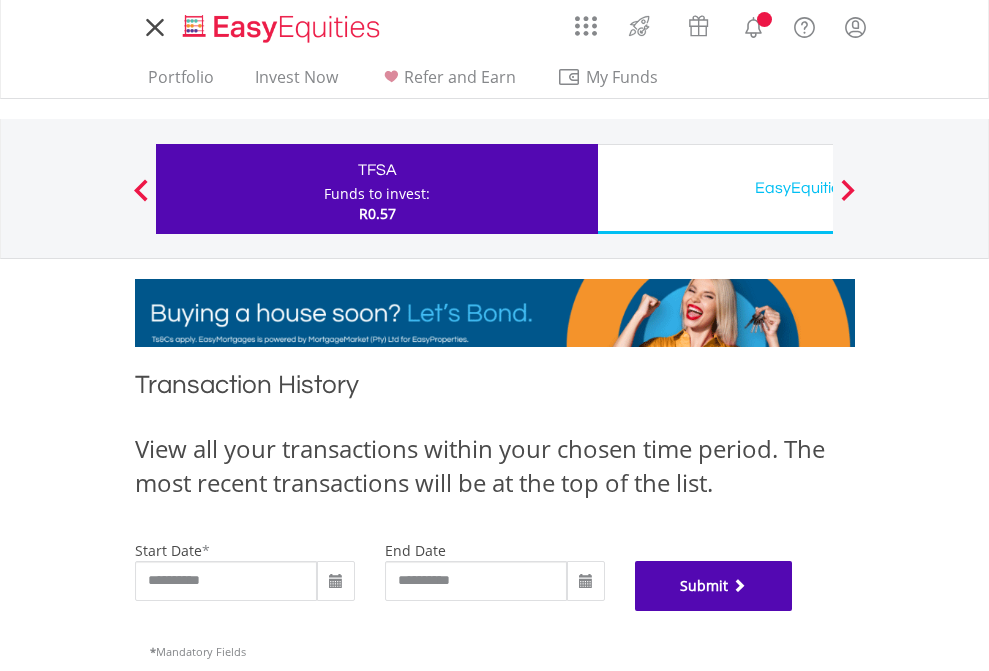click on "Submit" at bounding box center [714, 586] 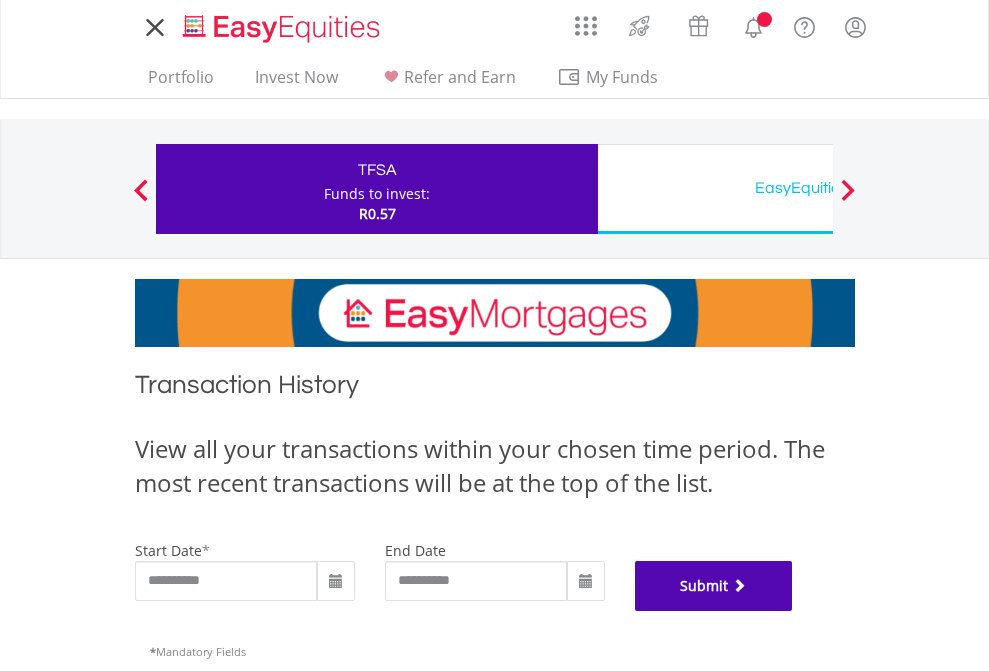 scroll, scrollTop: 811, scrollLeft: 0, axis: vertical 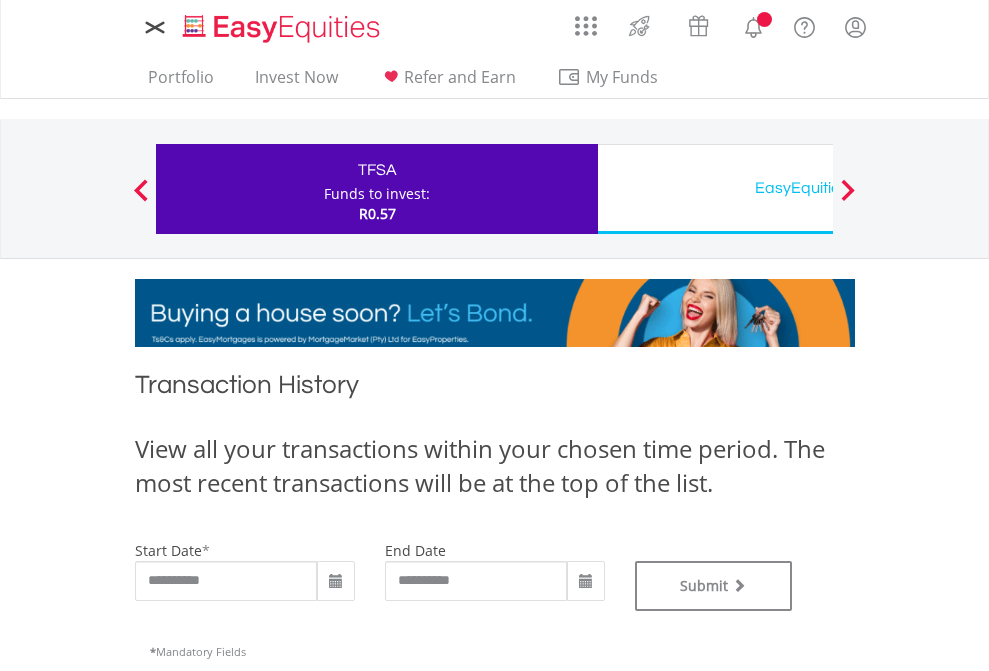 click on "EasyEquities USD" at bounding box center [818, 188] 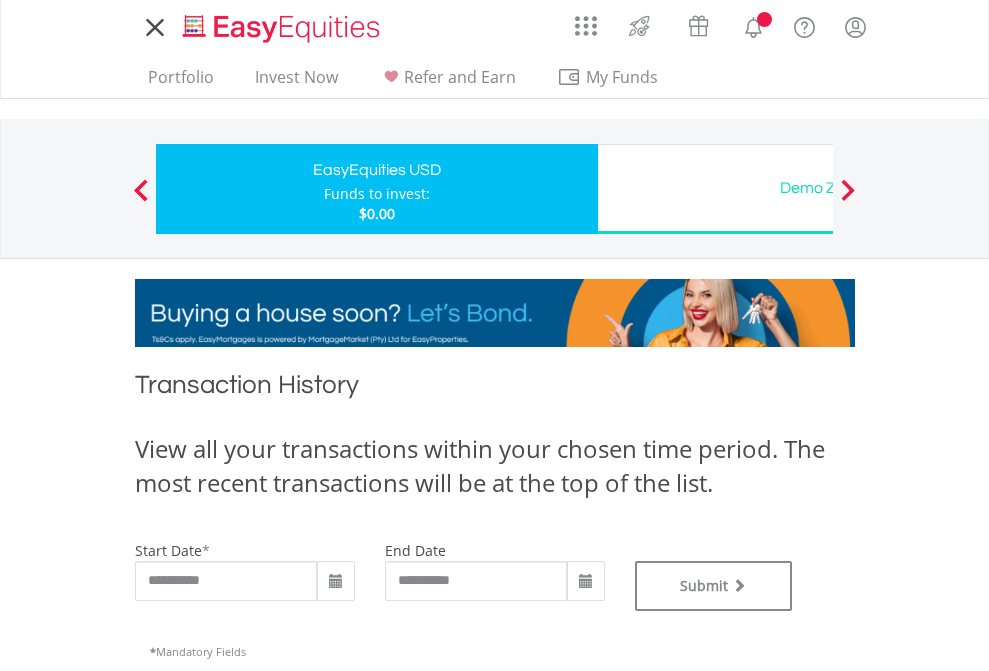 type on "**********" 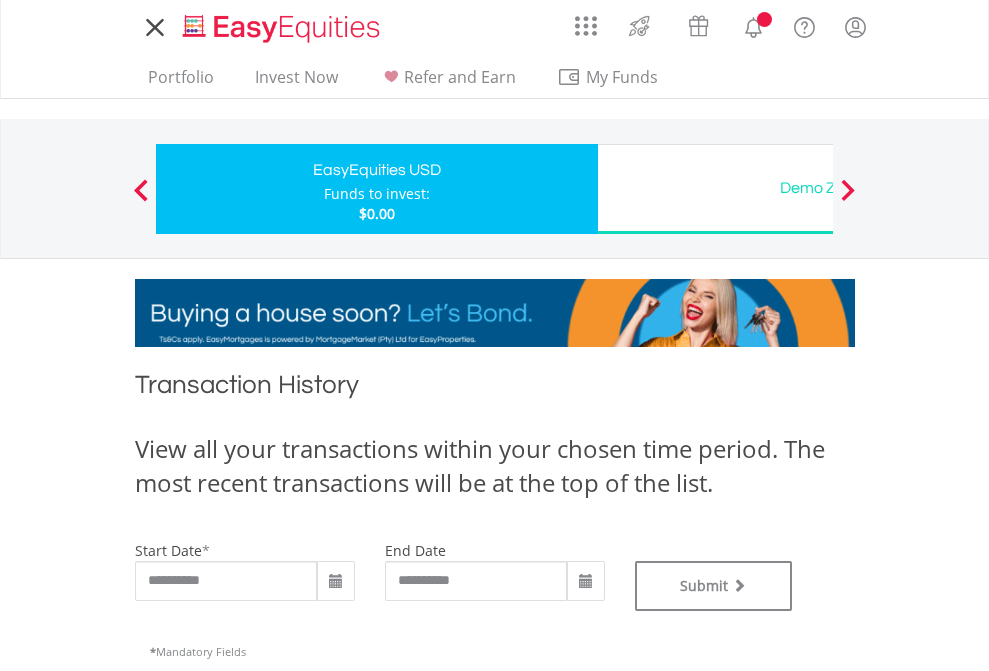 scroll, scrollTop: 0, scrollLeft: 0, axis: both 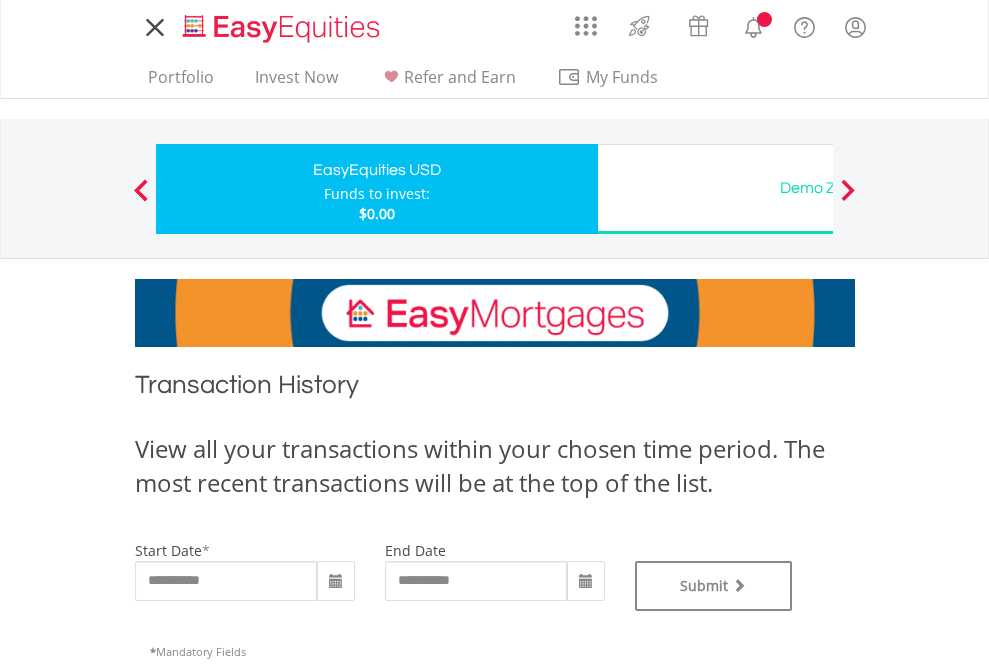 type on "**********" 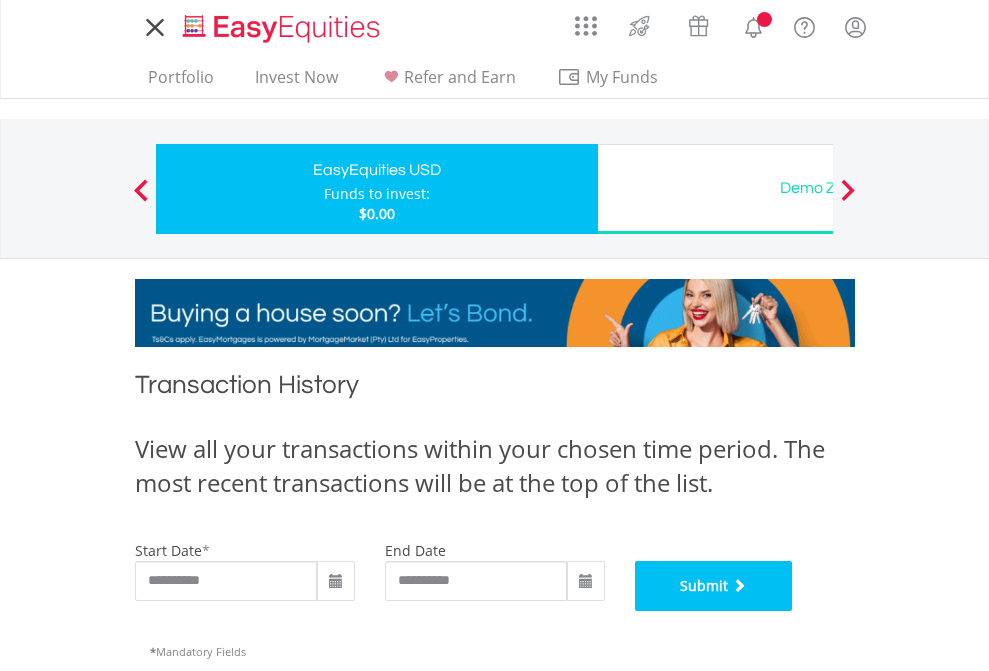 click on "Submit" at bounding box center [714, 586] 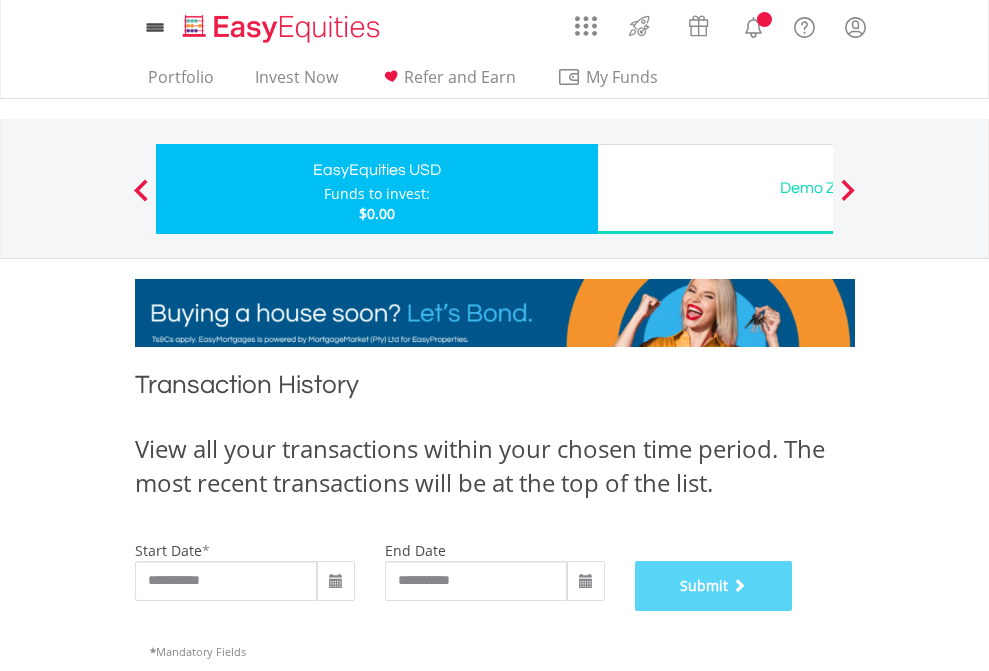 scroll, scrollTop: 811, scrollLeft: 0, axis: vertical 